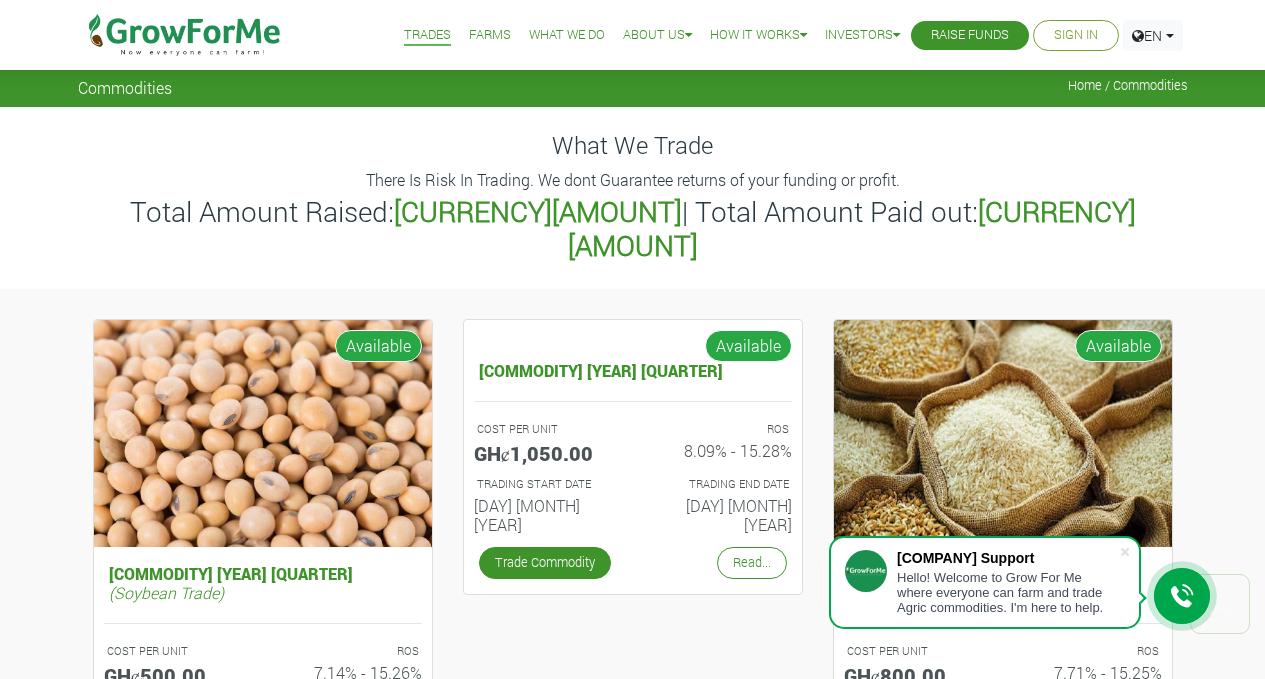 scroll, scrollTop: 811, scrollLeft: 0, axis: vertical 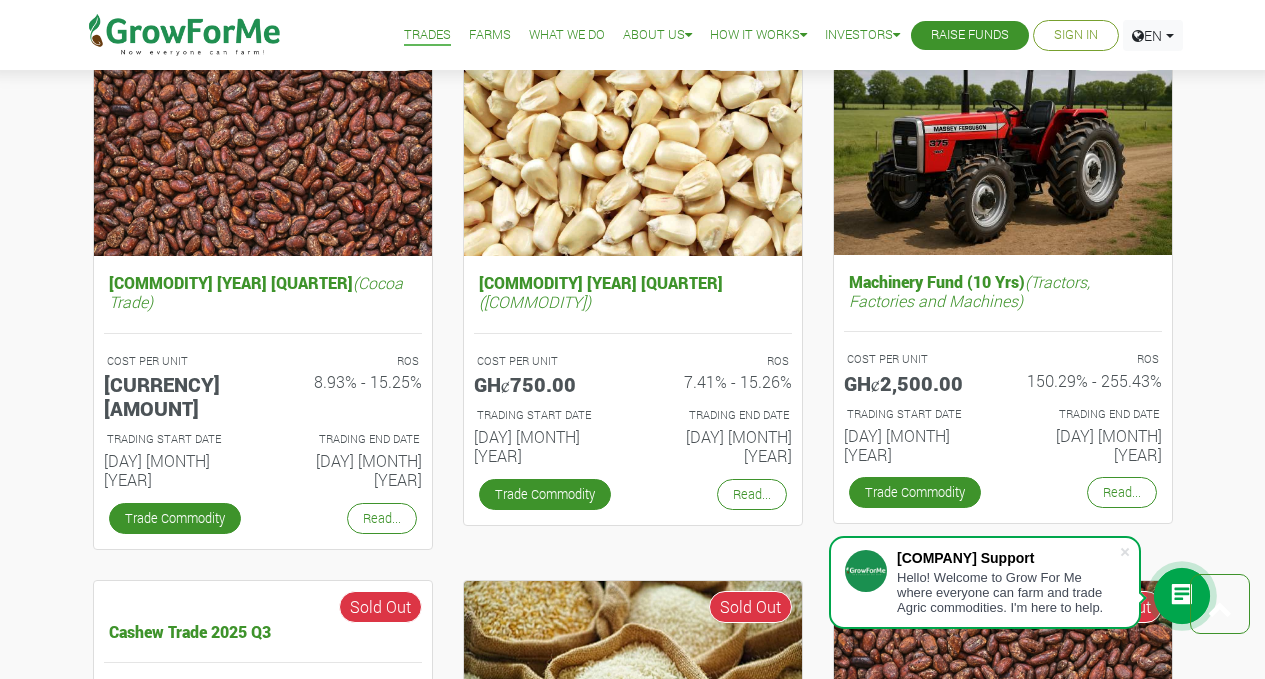 drag, startPoint x: 408, startPoint y: 320, endPoint x: 157, endPoint y: 68, distance: 355.6754 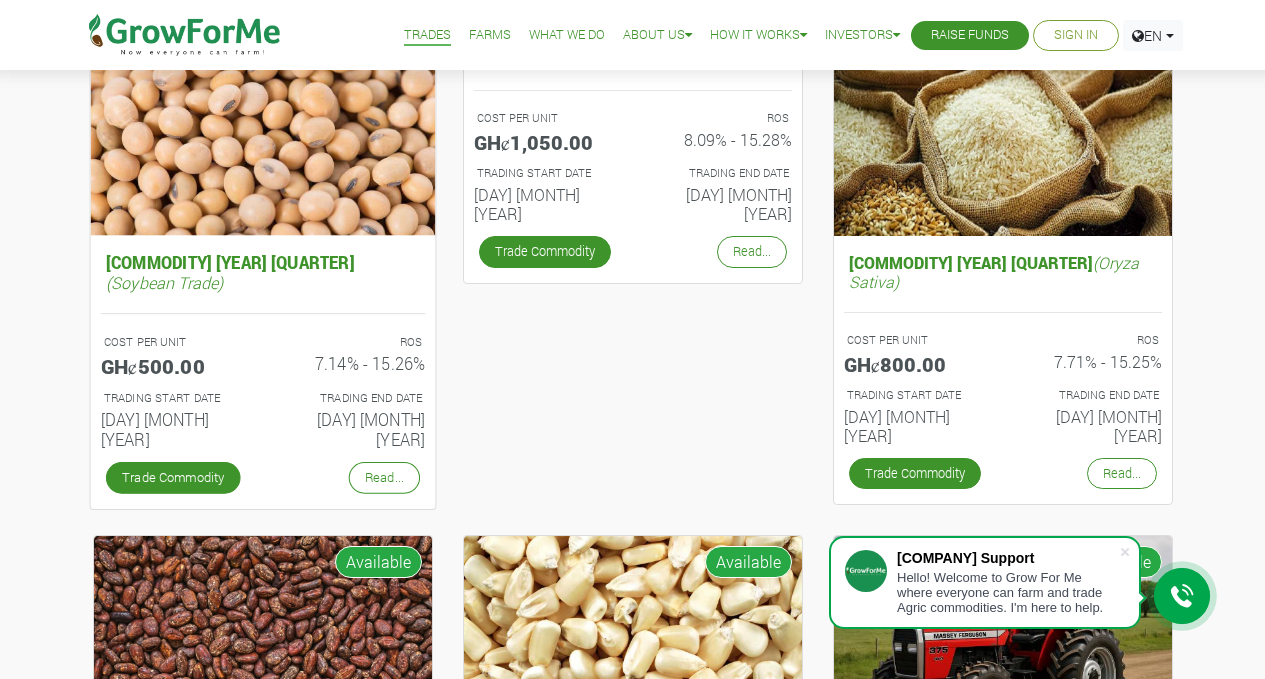scroll, scrollTop: 310, scrollLeft: 0, axis: vertical 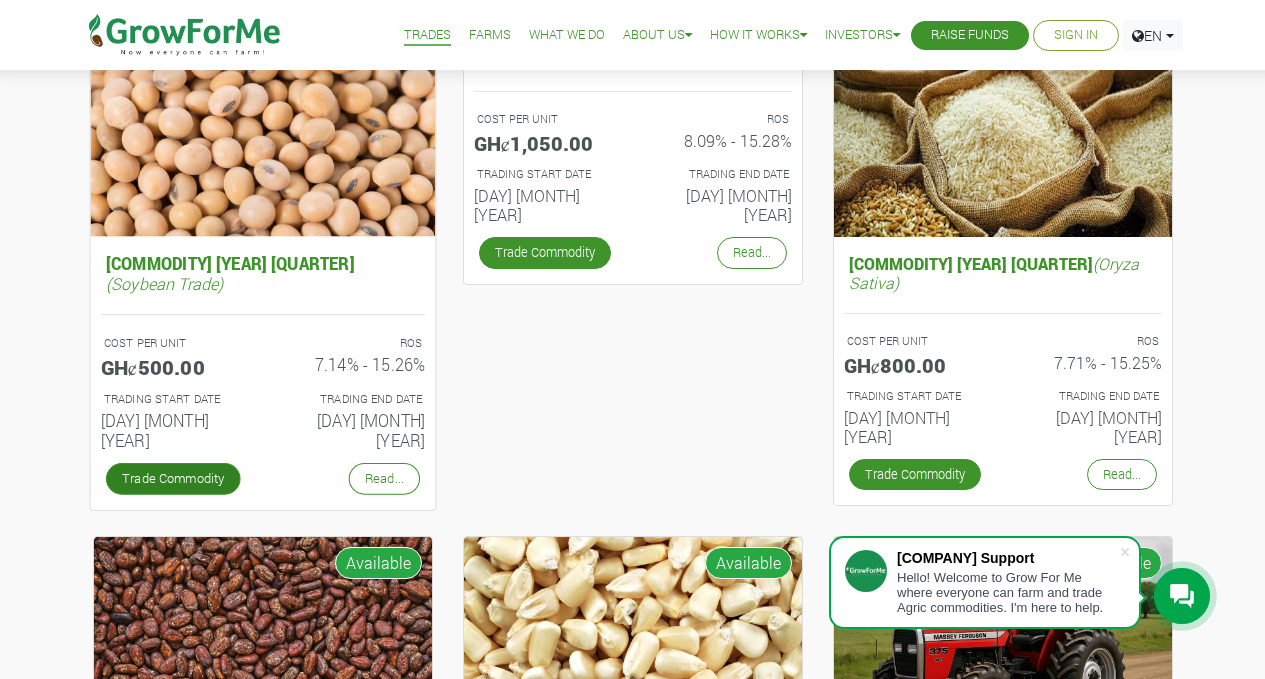 click on "Trade Commodity" at bounding box center (172, 479) 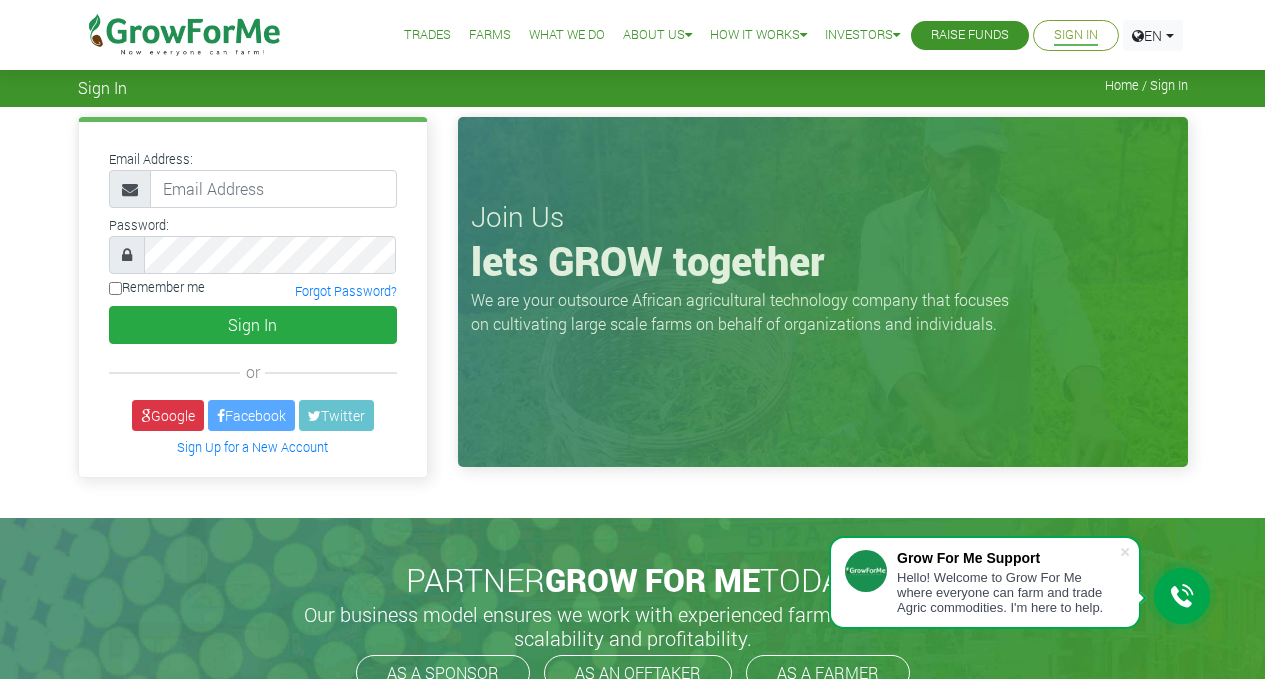 scroll, scrollTop: 0, scrollLeft: 0, axis: both 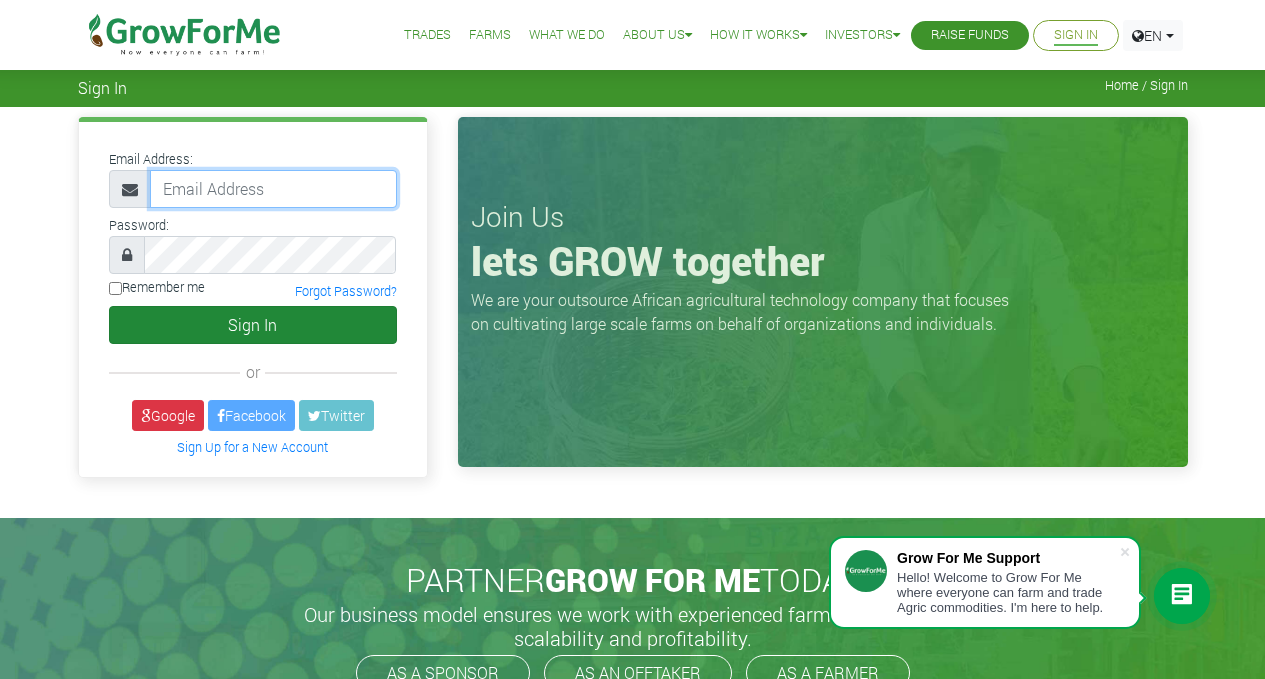 type on "dev@growforme.com" 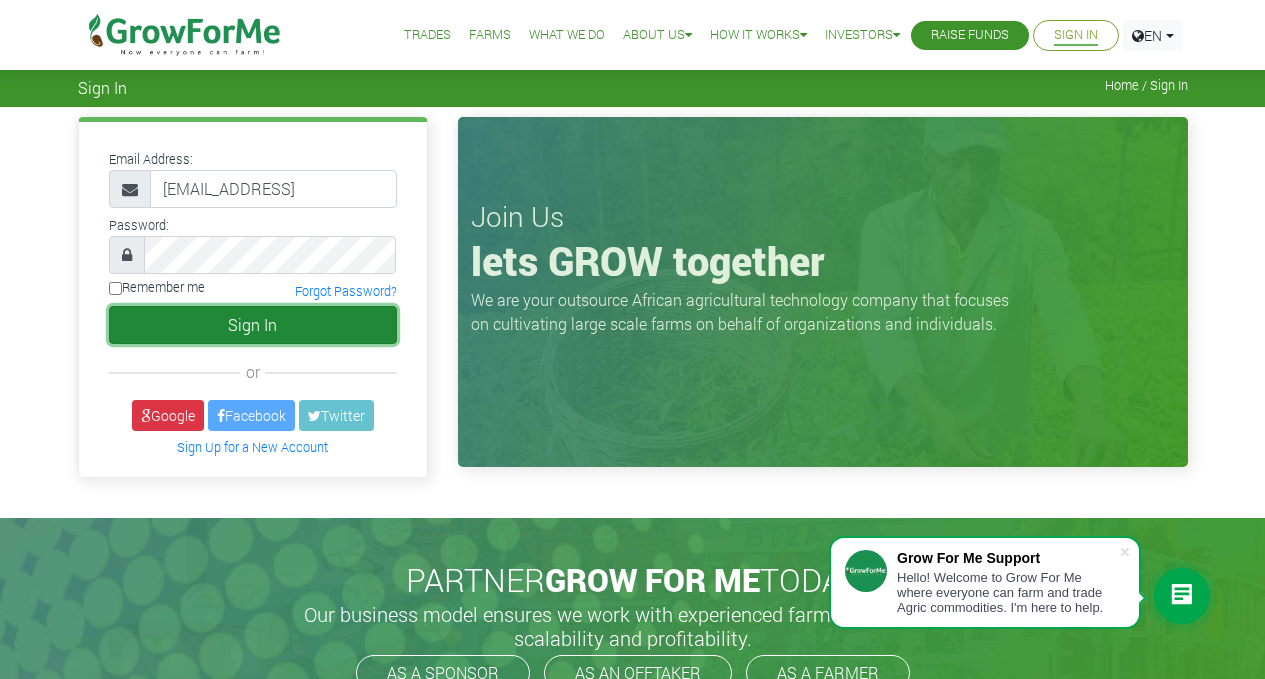 click on "Sign In" at bounding box center (253, 325) 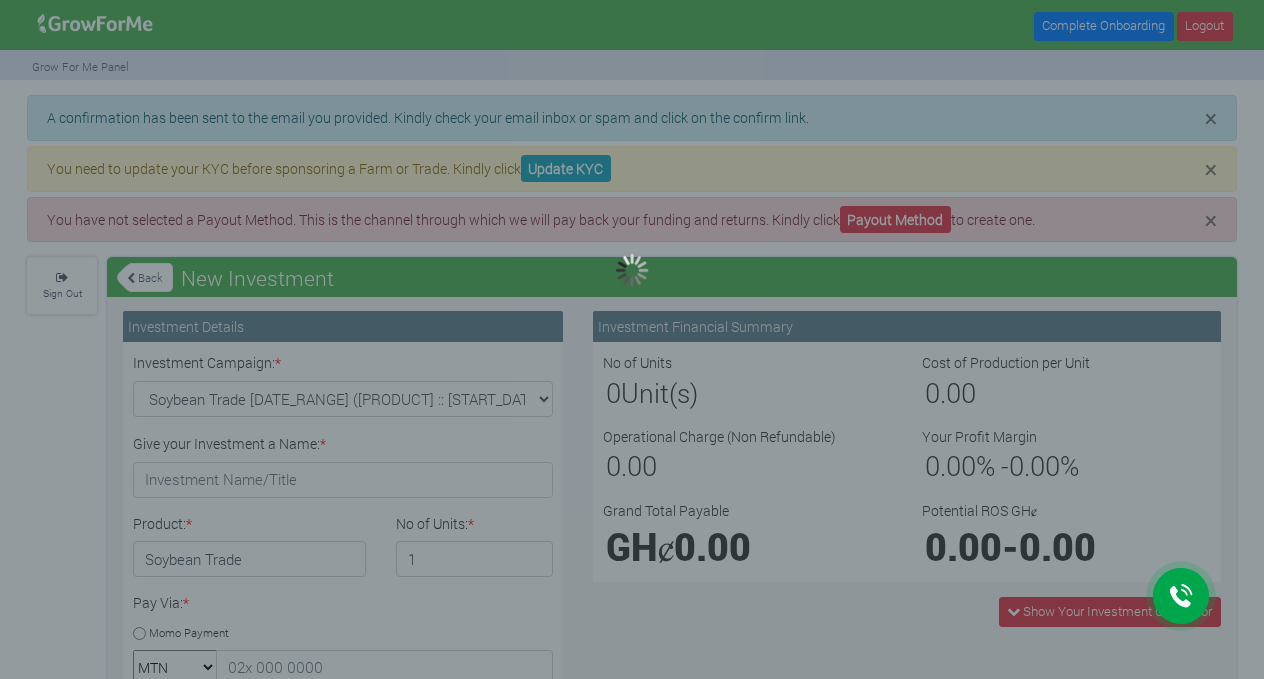 scroll, scrollTop: 0, scrollLeft: 0, axis: both 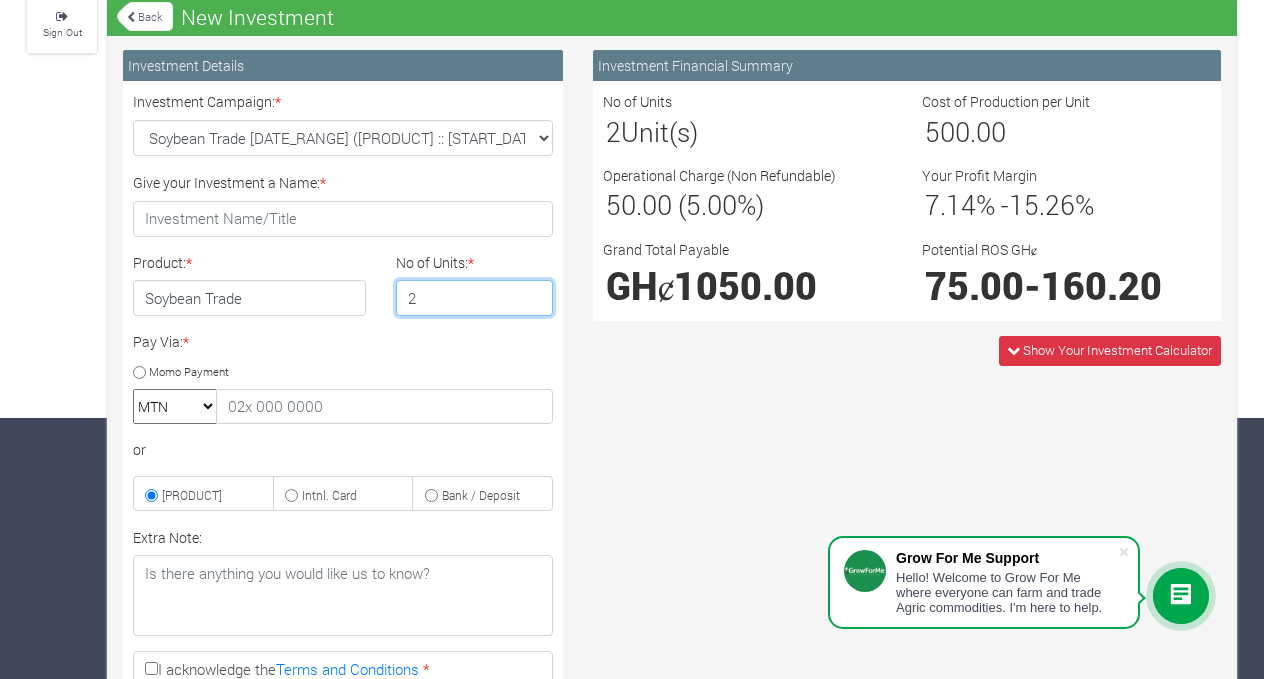 click on "2" at bounding box center (475, 298) 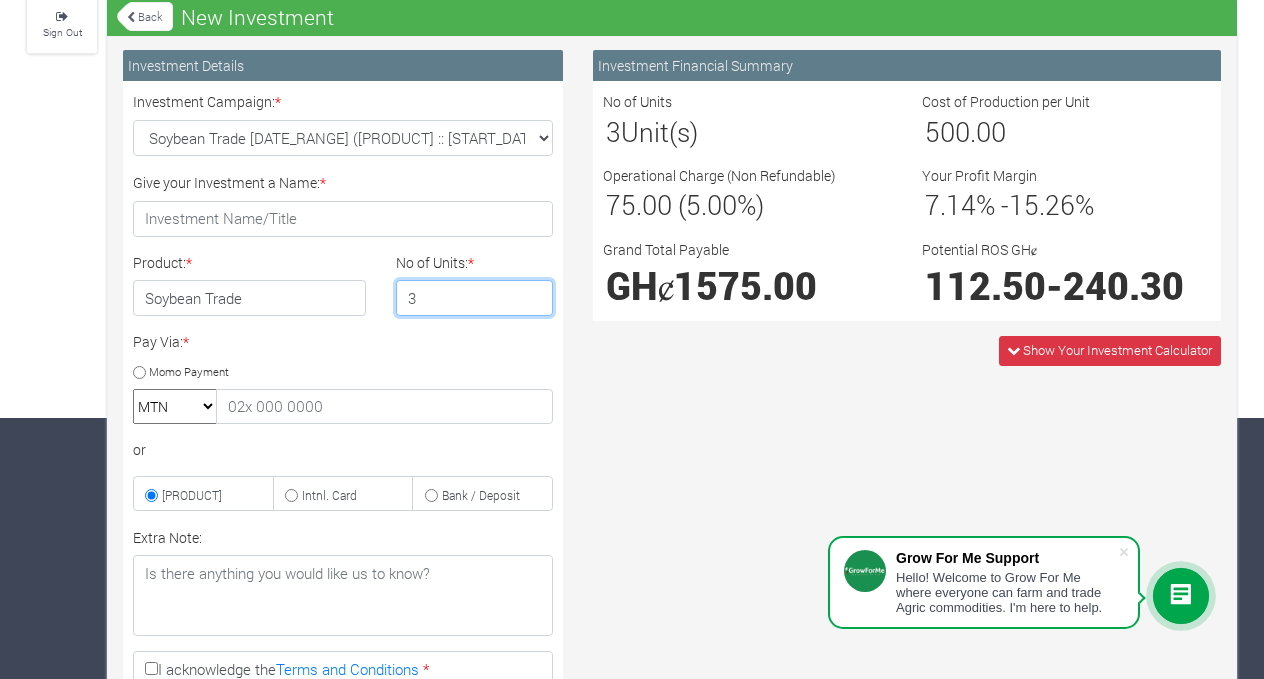 click on "3" at bounding box center [475, 298] 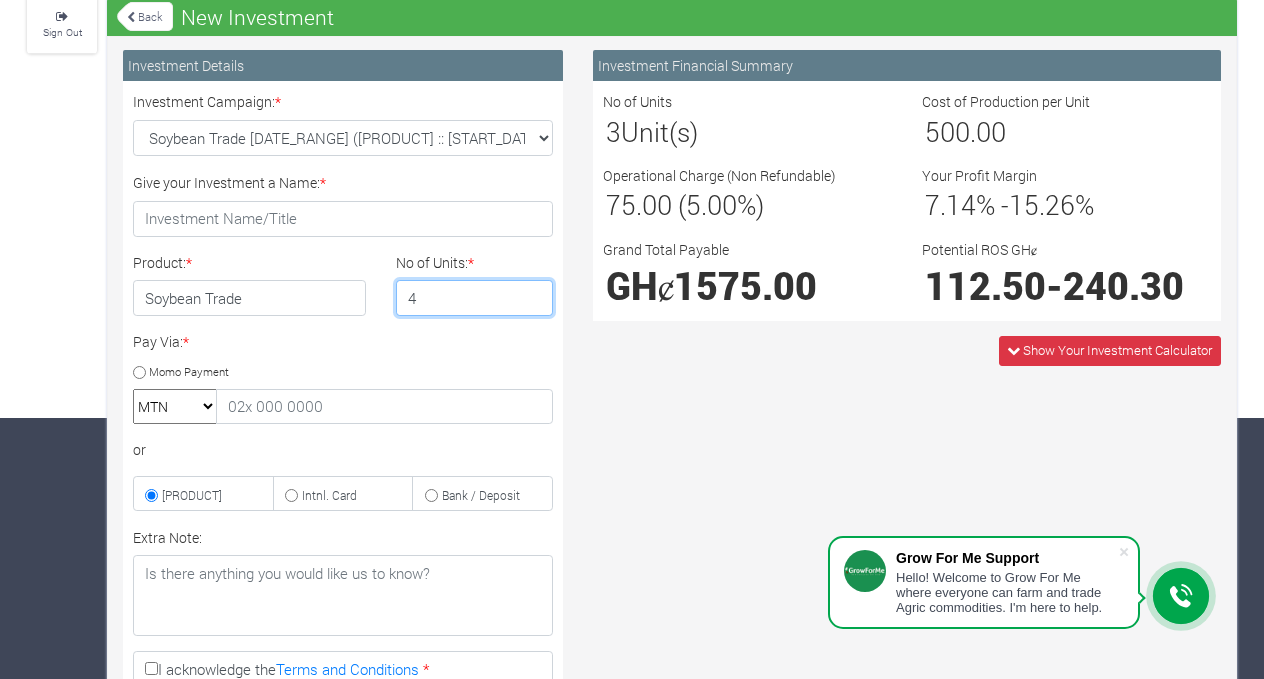 click on "4" at bounding box center (475, 298) 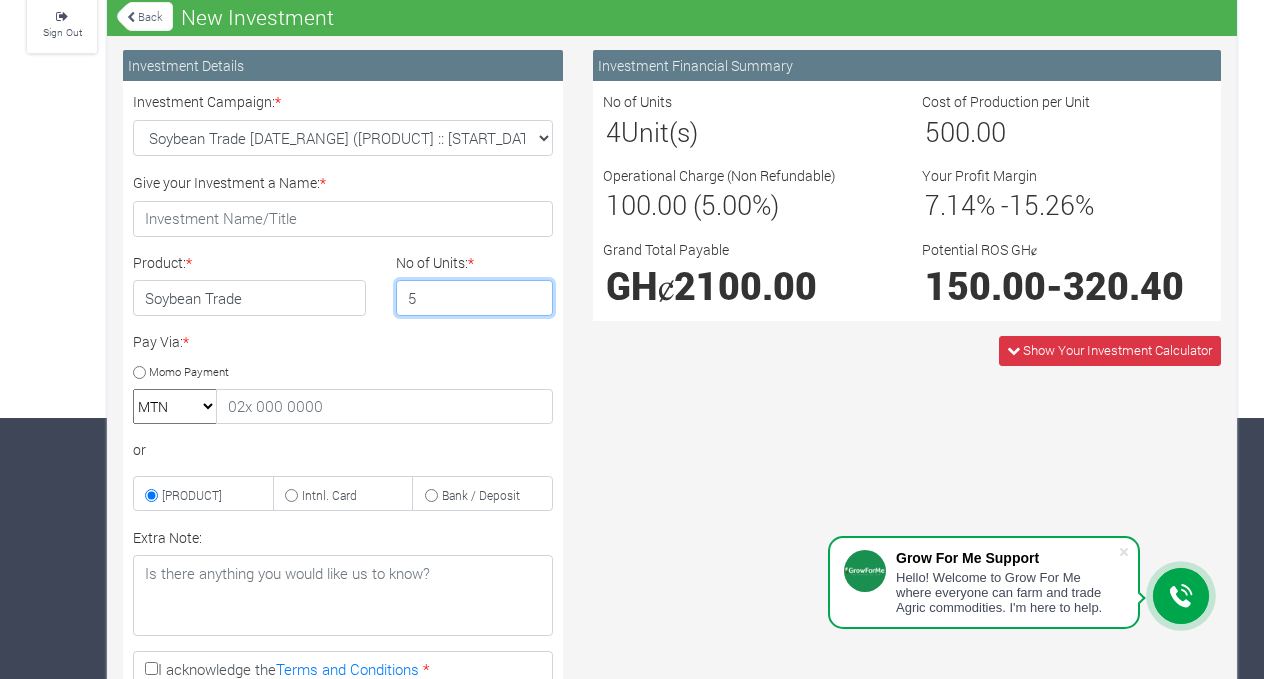 click on "5" at bounding box center [475, 298] 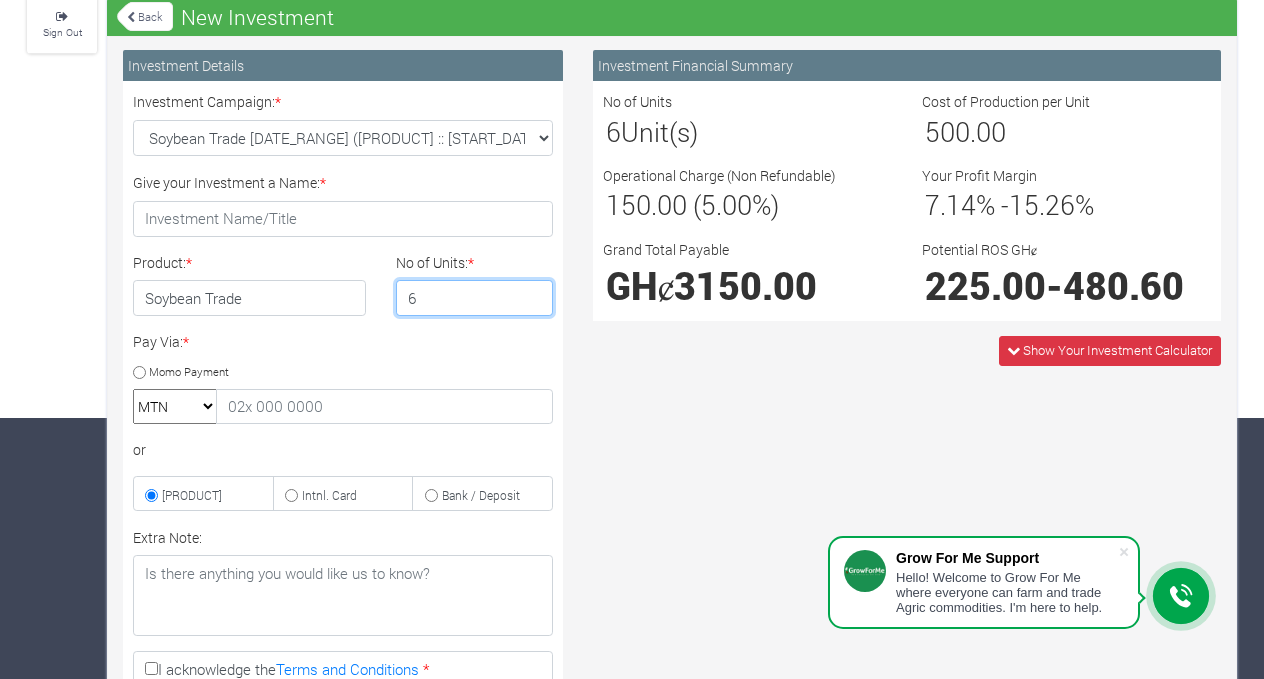 click on "6" at bounding box center (475, 298) 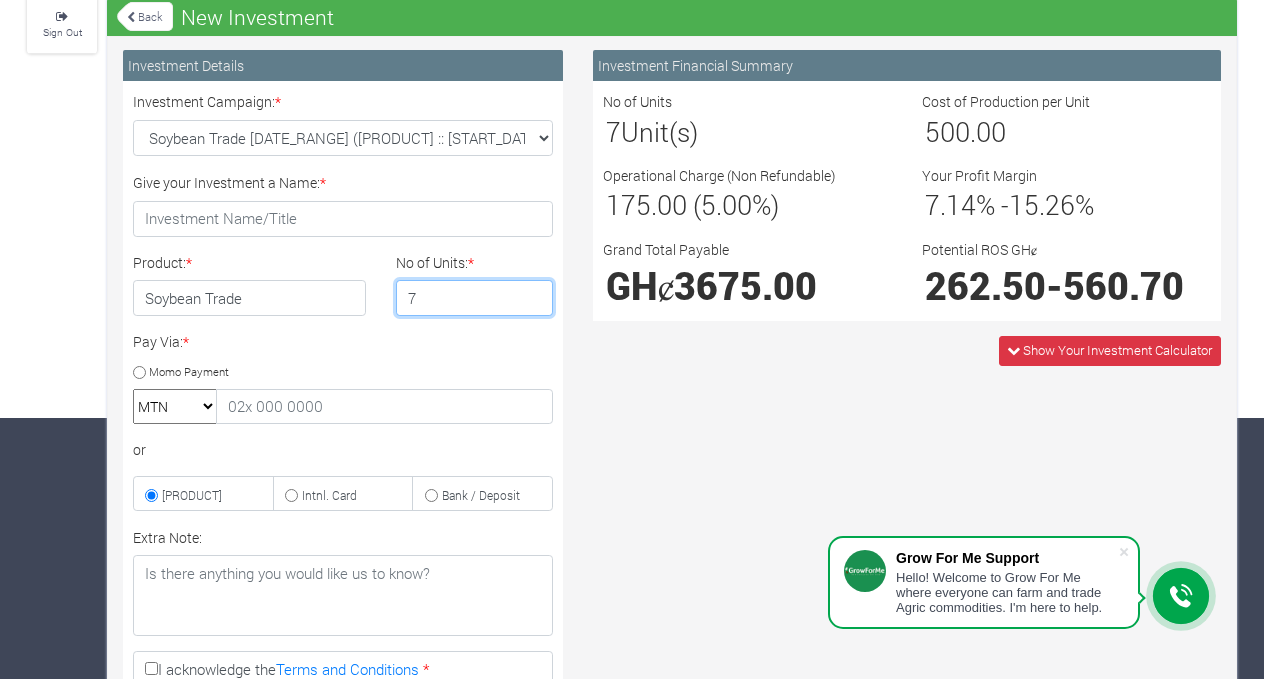 click on "7" at bounding box center (475, 298) 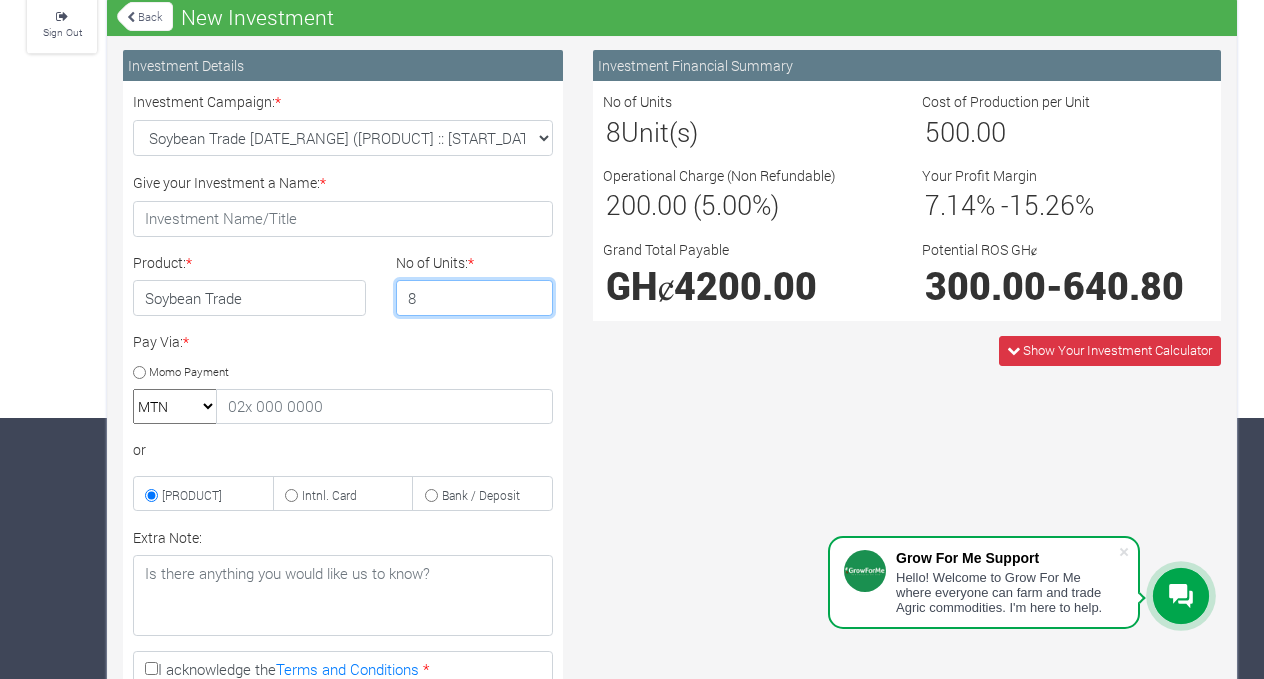 click on "8" at bounding box center (475, 298) 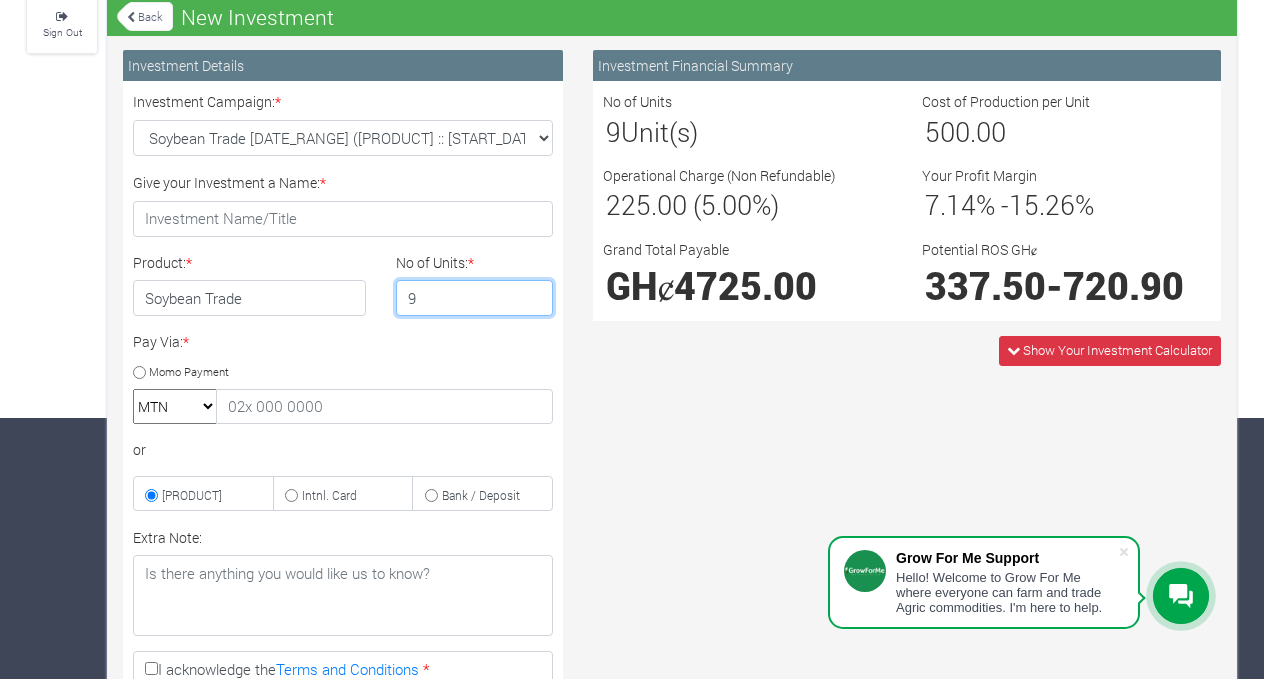 type on "9" 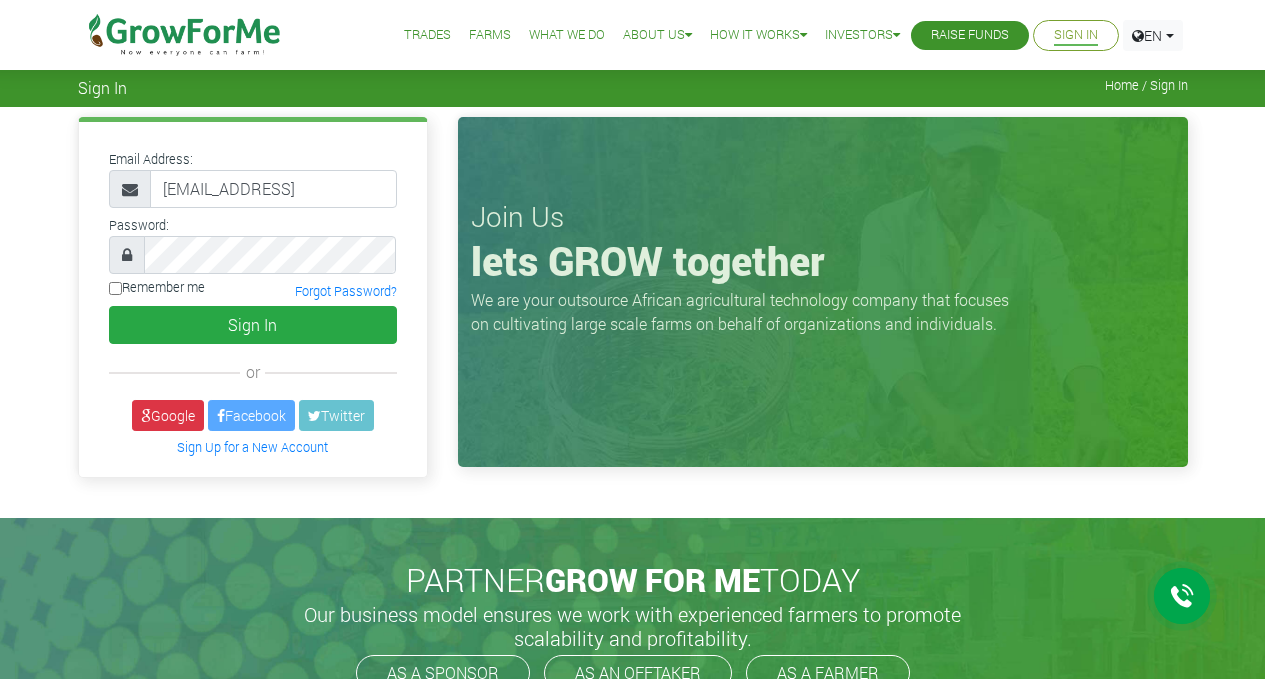 scroll, scrollTop: 0, scrollLeft: 0, axis: both 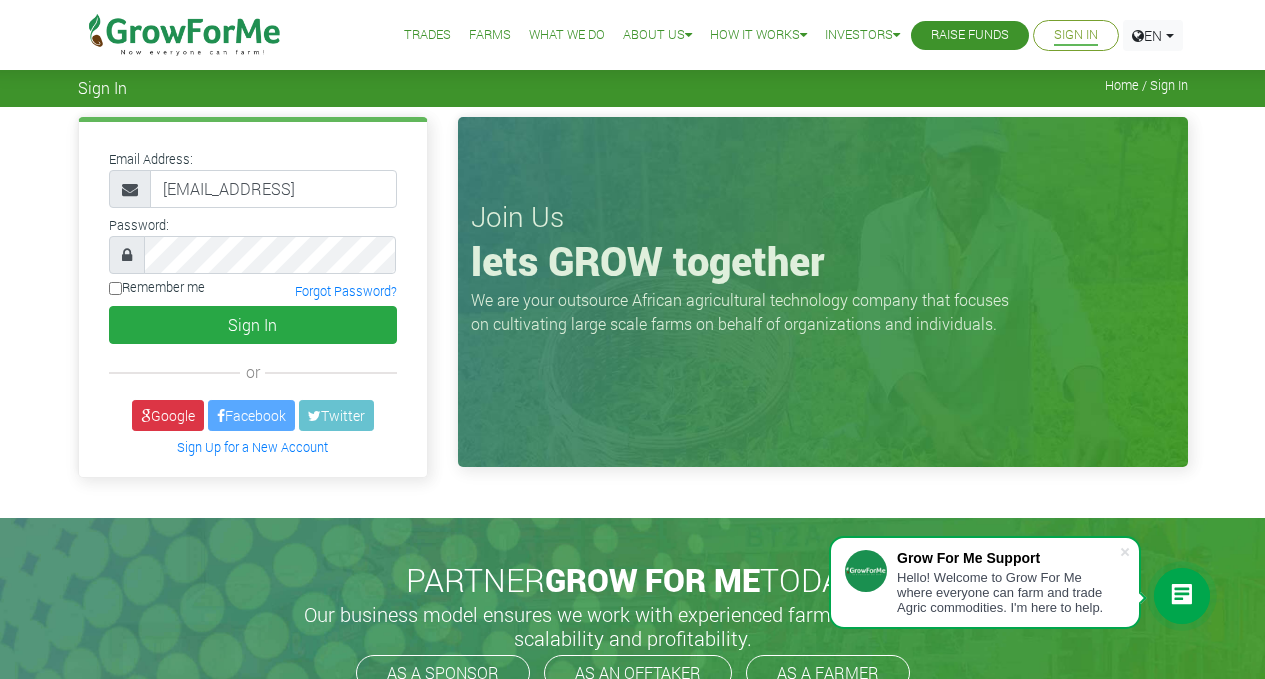 click on "Trades" at bounding box center [427, 35] 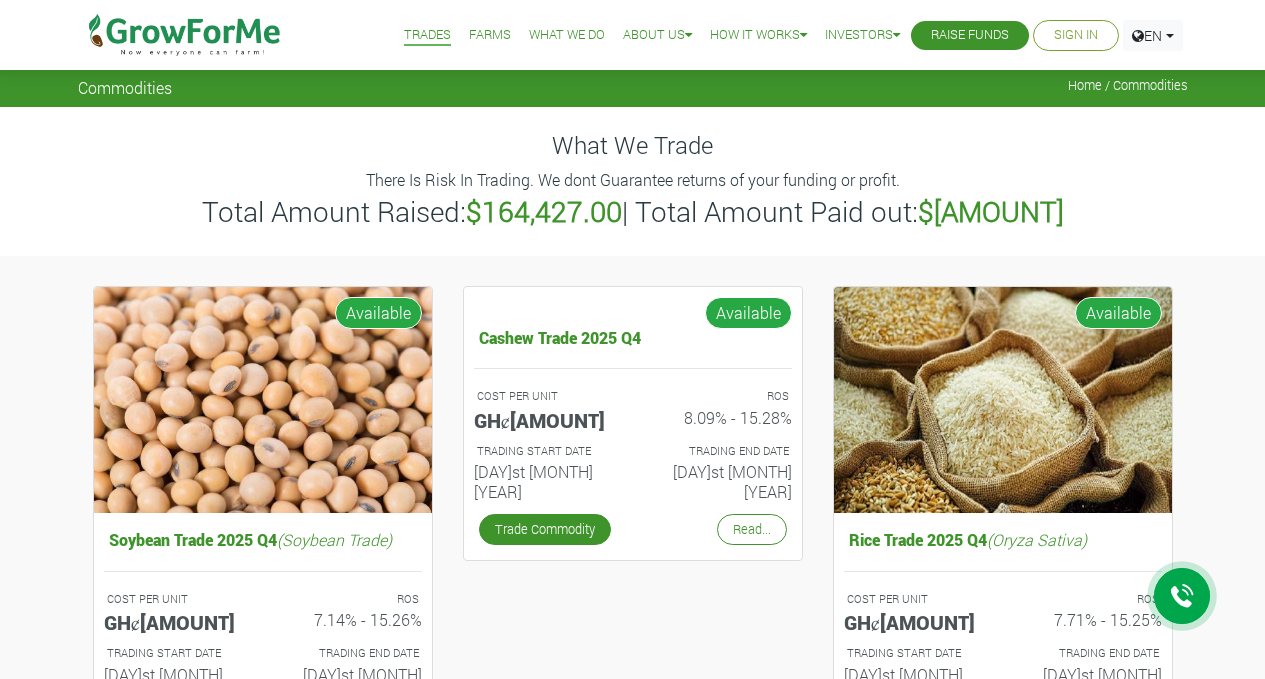 scroll, scrollTop: 0, scrollLeft: 0, axis: both 